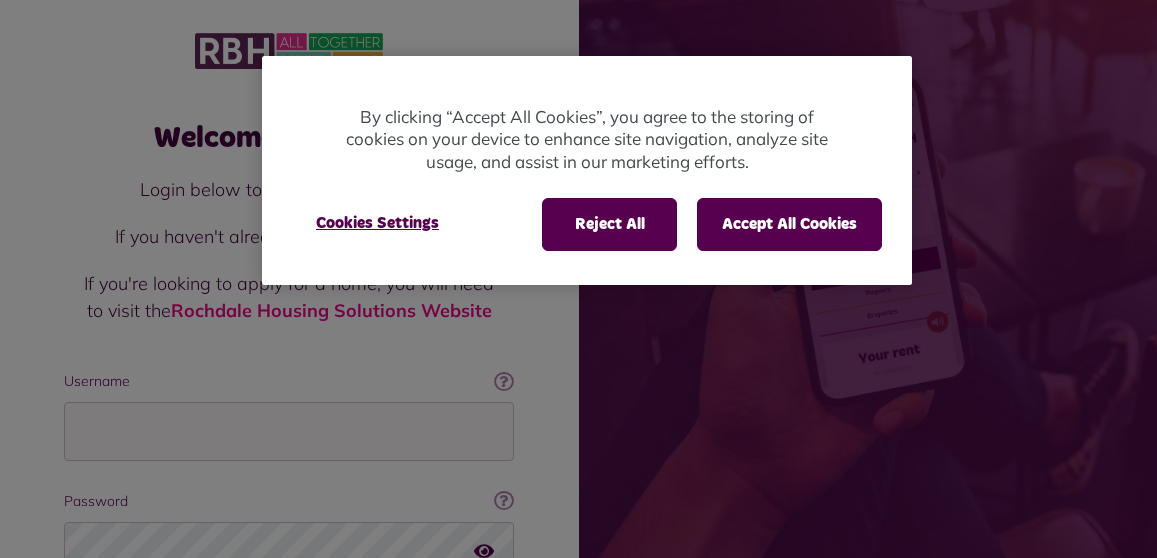 scroll, scrollTop: 0, scrollLeft: 0, axis: both 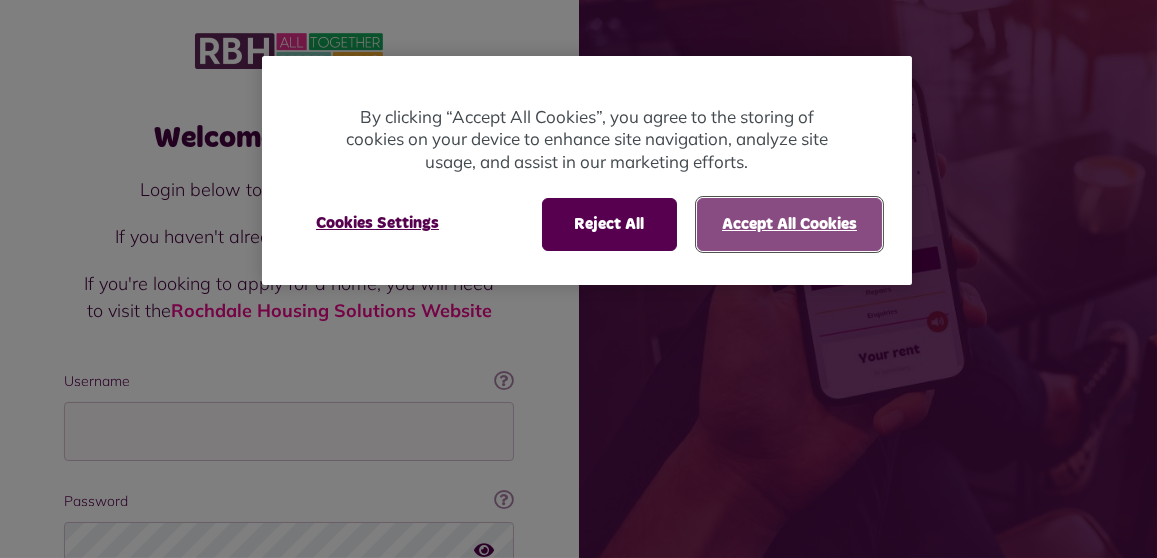 click on "Accept All Cookies" at bounding box center (789, 224) 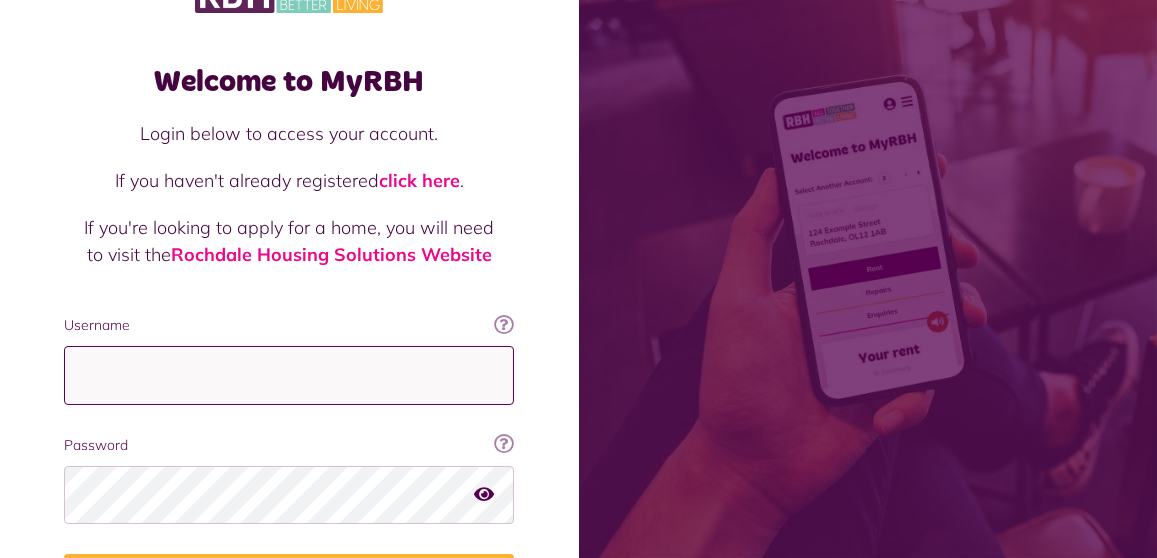 click on "Username" at bounding box center [289, 375] 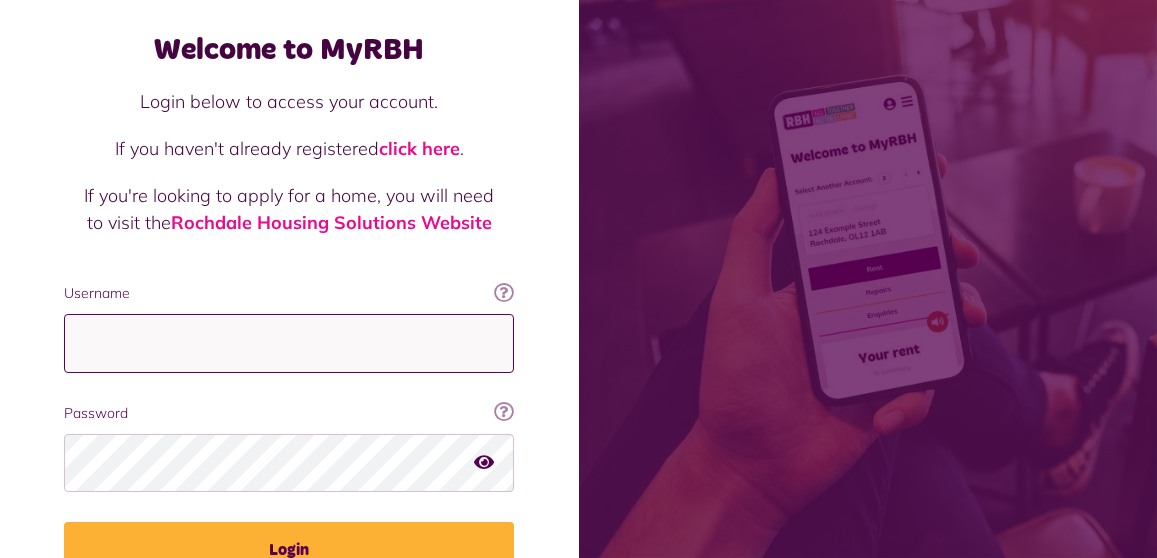 scroll, scrollTop: 152, scrollLeft: 0, axis: vertical 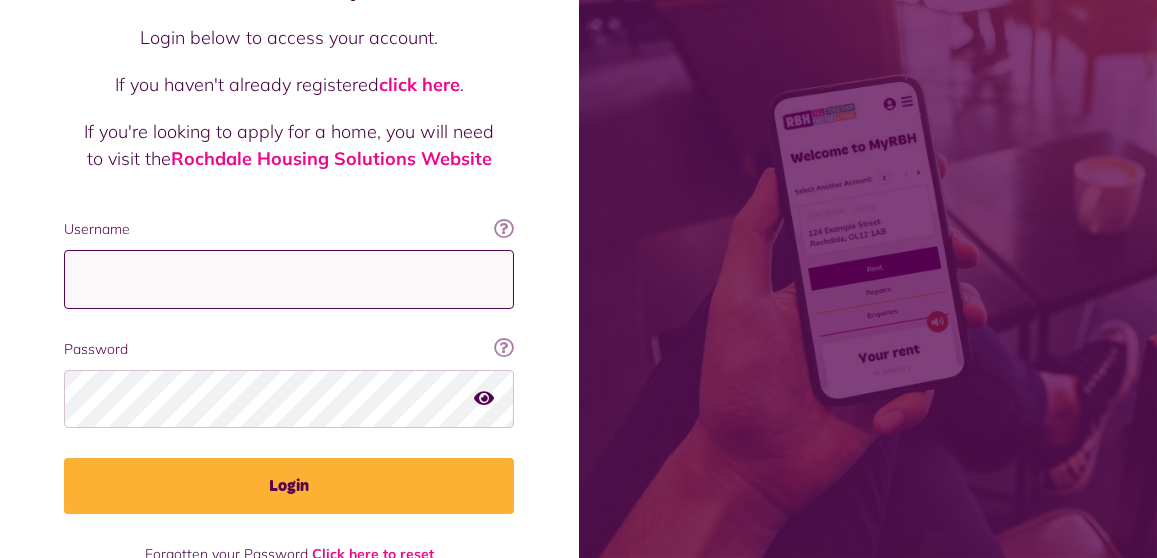 type on "**********" 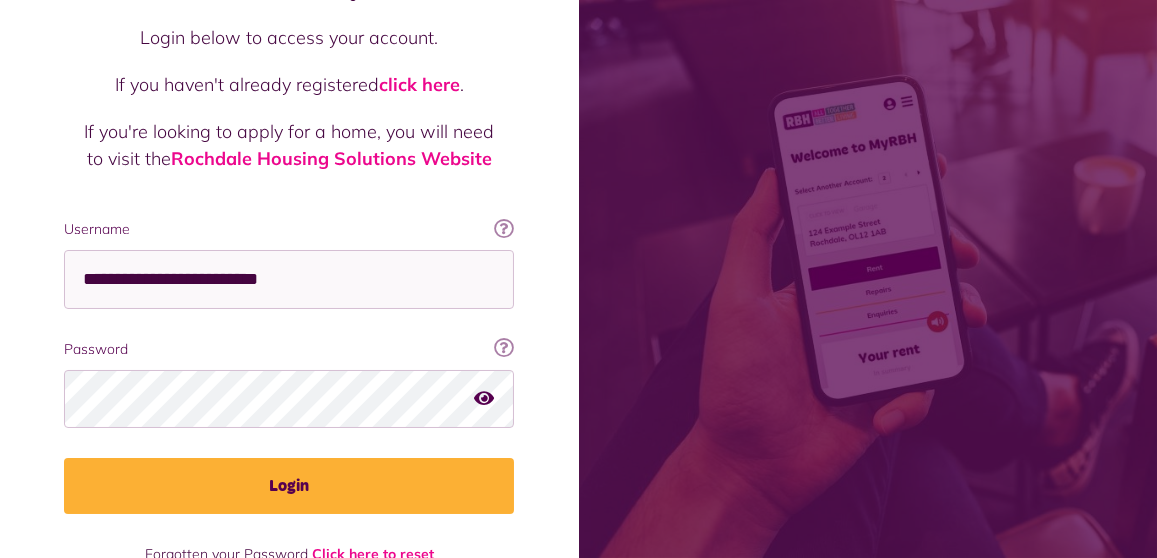 click on "Login" at bounding box center (289, 486) 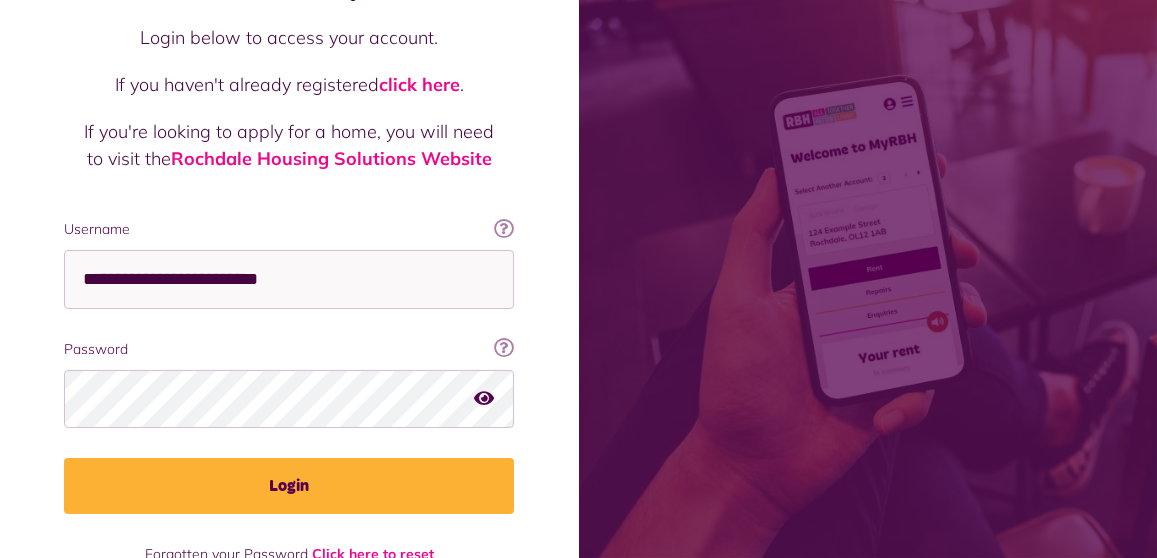 click on "Login" at bounding box center [289, 486] 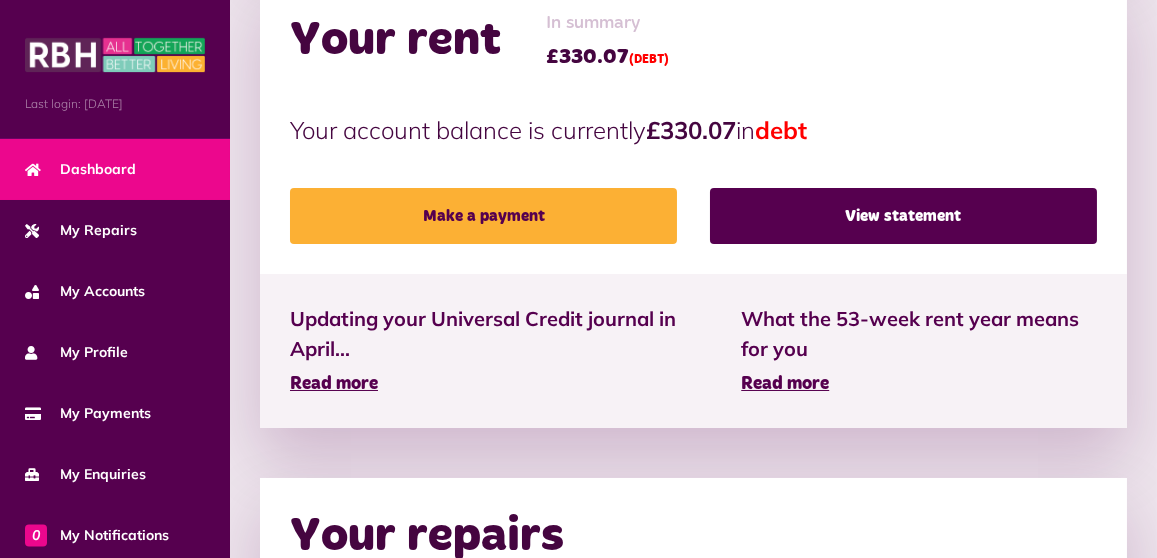 scroll, scrollTop: 549, scrollLeft: 0, axis: vertical 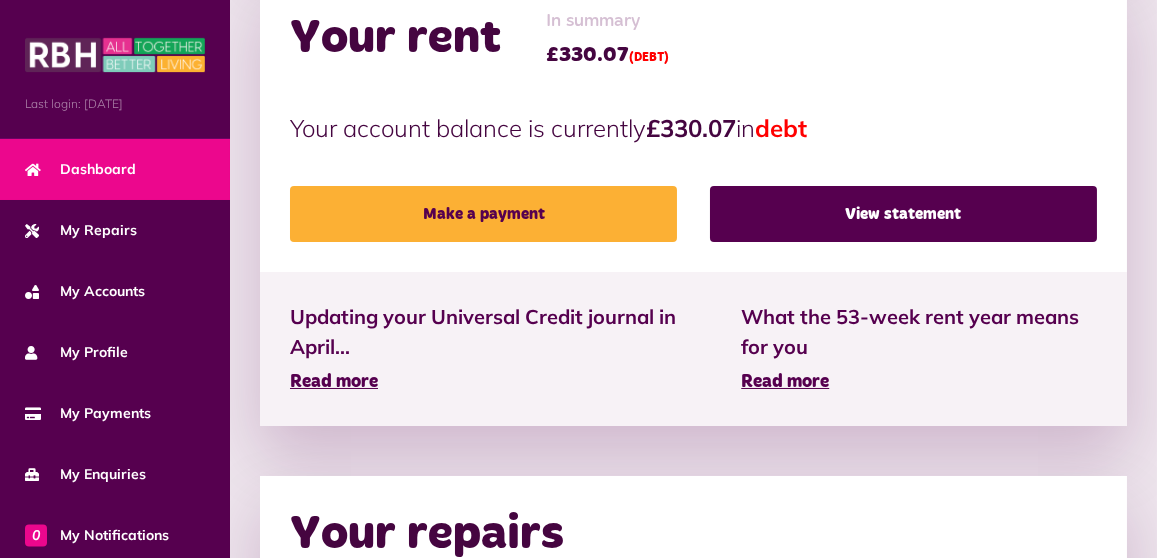 click on "View statement" at bounding box center [903, 214] 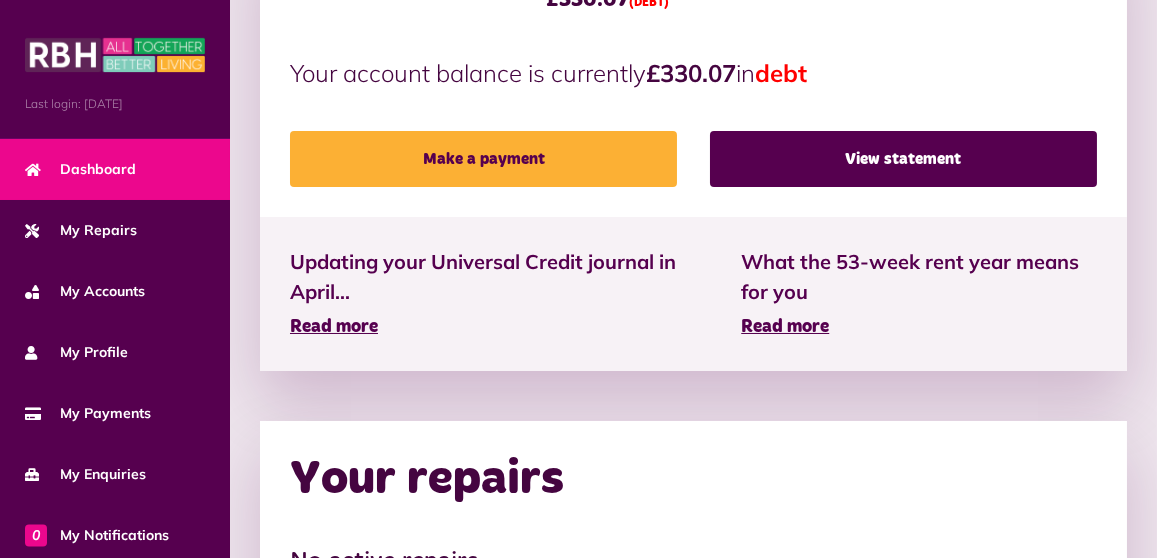 scroll, scrollTop: 645, scrollLeft: 0, axis: vertical 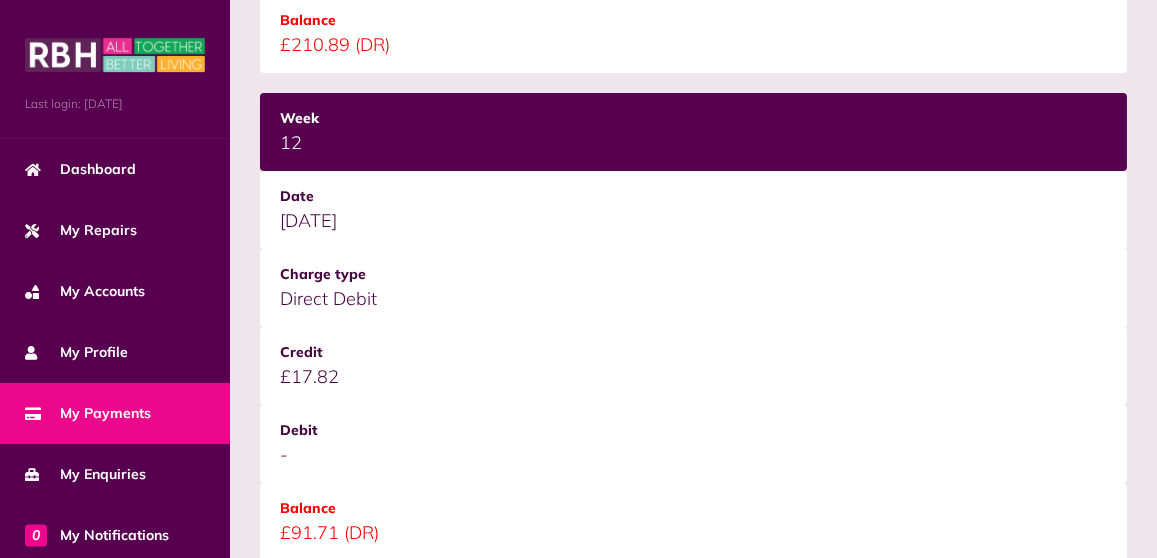 click on "£91.71 (DR)" at bounding box center [693, 522] 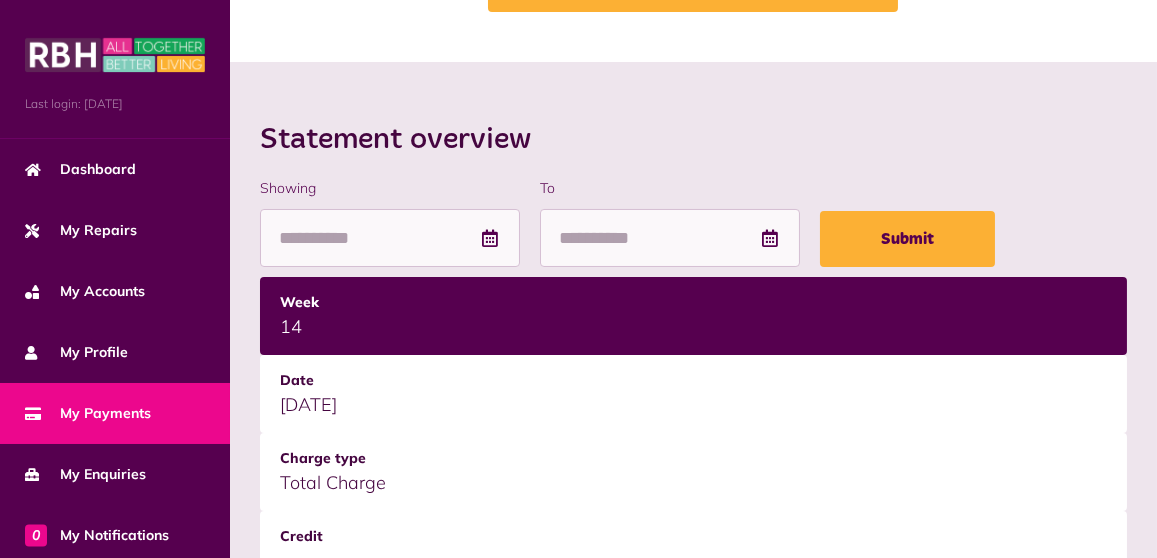 scroll, scrollTop: 165, scrollLeft: 0, axis: vertical 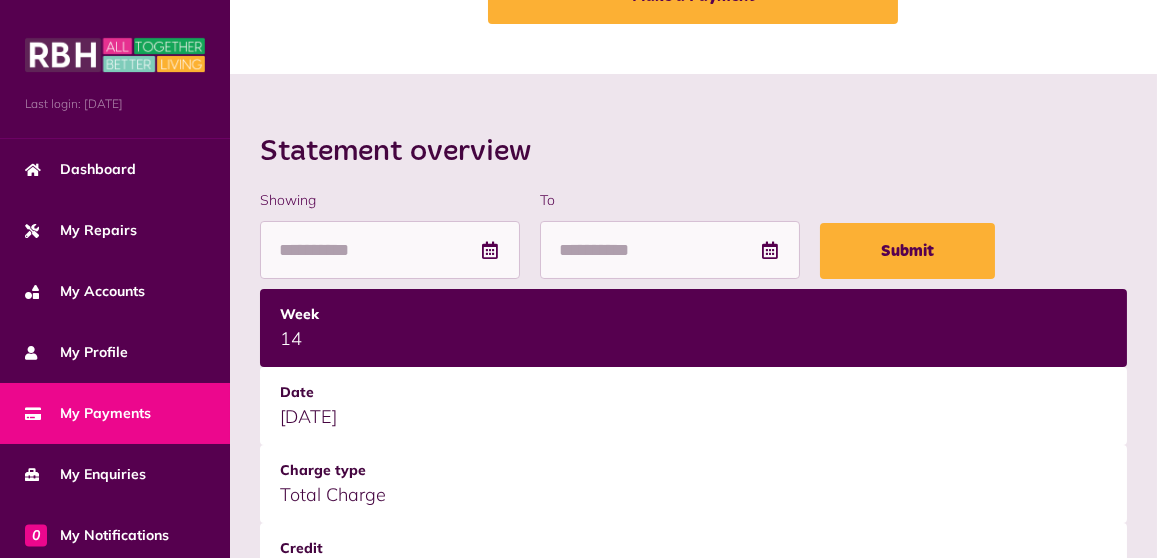 click on "My Accounts" at bounding box center [85, 291] 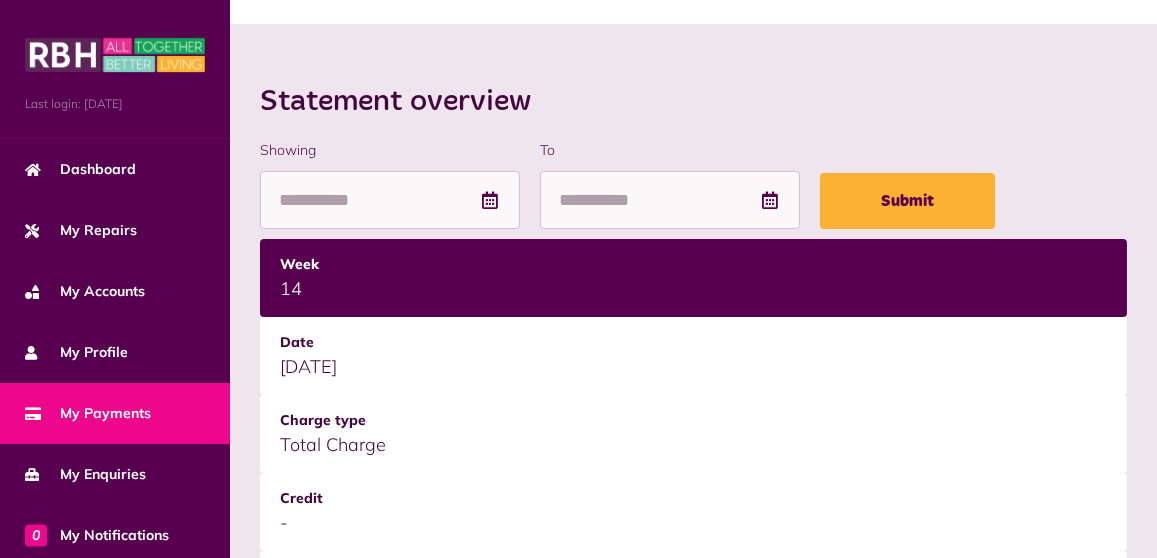 scroll, scrollTop: 262, scrollLeft: 0, axis: vertical 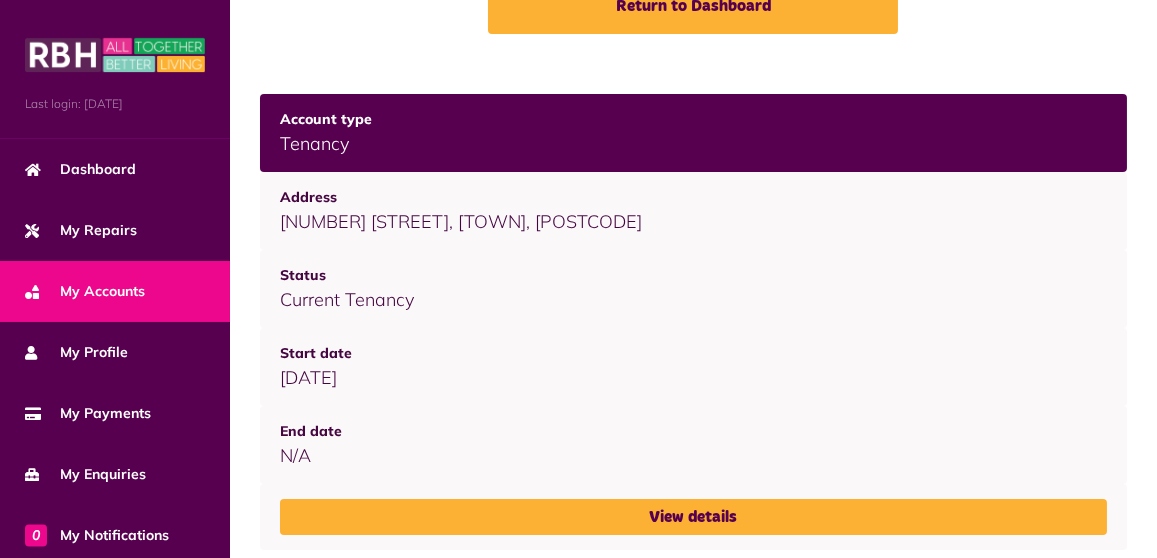 click on "View details" at bounding box center (693, 517) 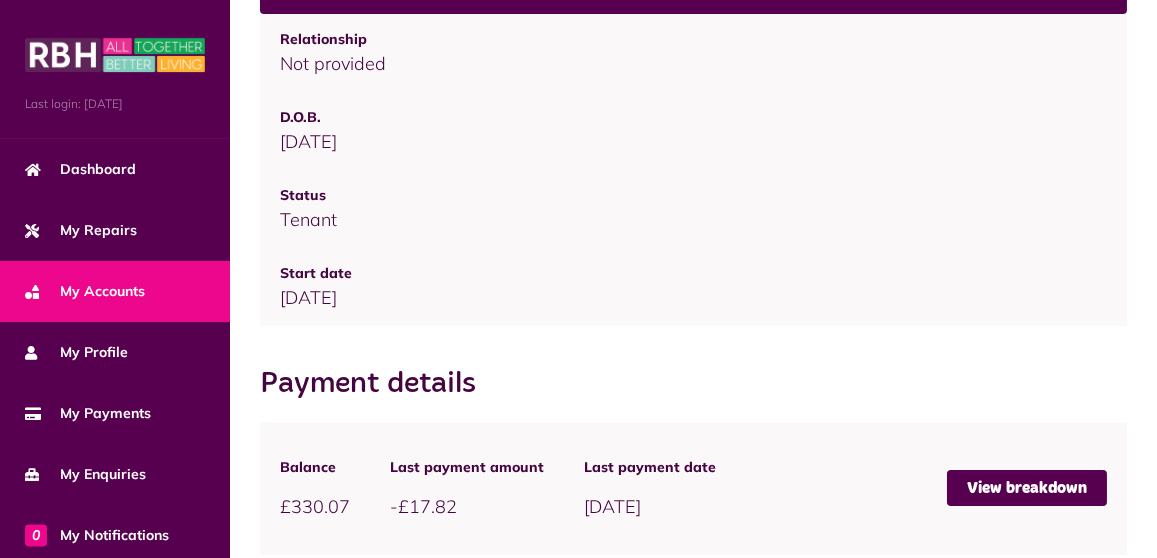scroll, scrollTop: 1526, scrollLeft: 0, axis: vertical 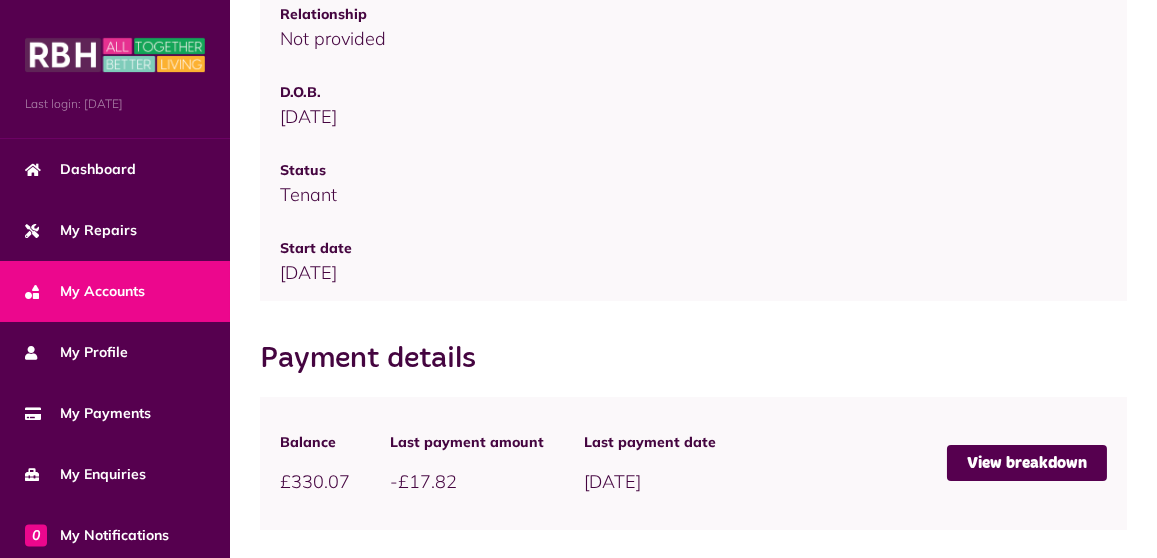click on "View breakdown" at bounding box center [1027, 463] 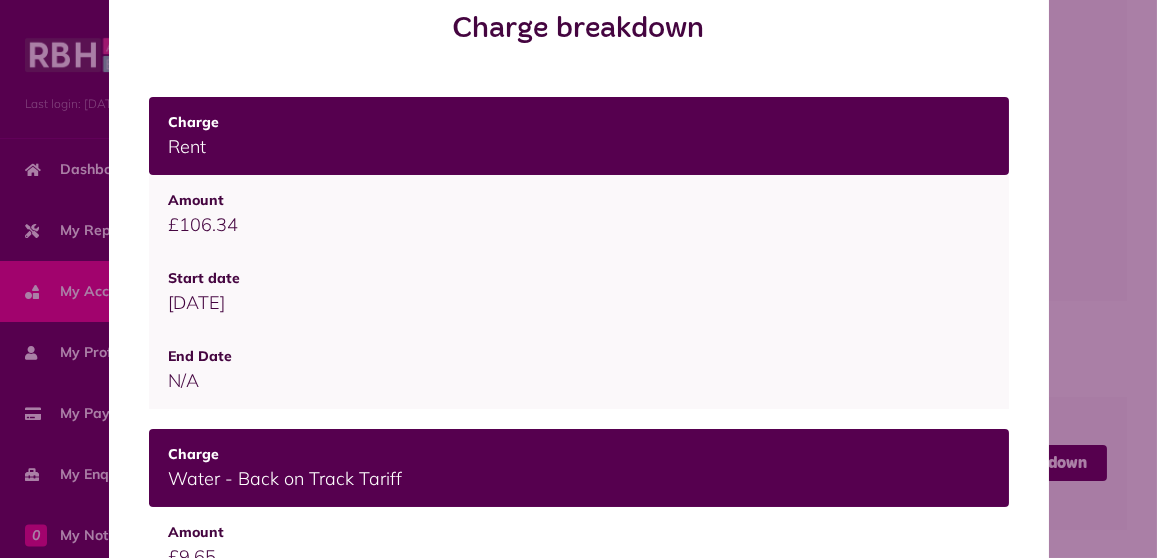 scroll, scrollTop: 87, scrollLeft: 0, axis: vertical 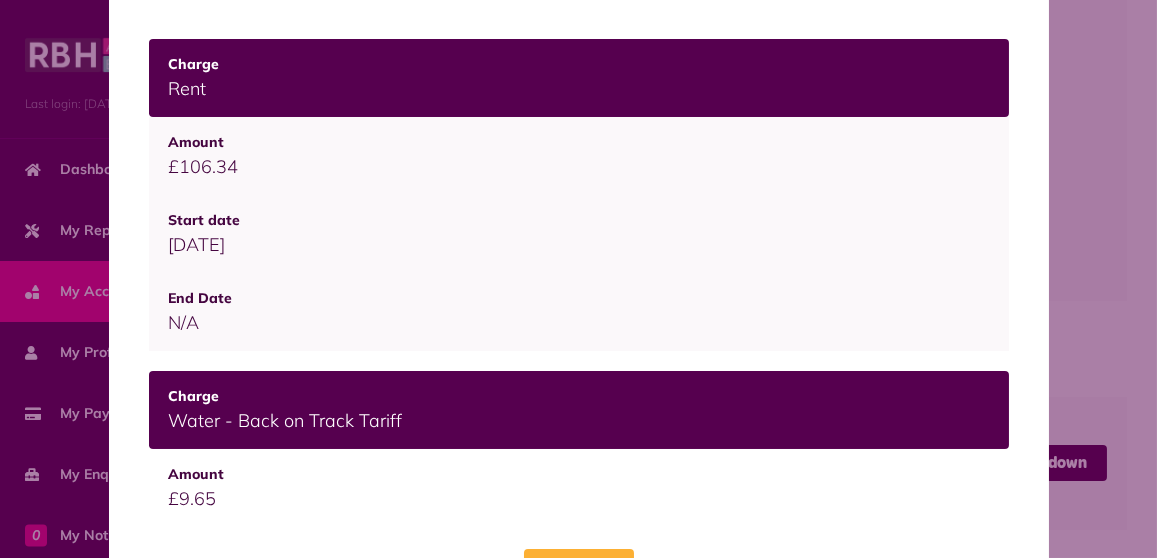 click on "Ok got it!" at bounding box center (579, 577) 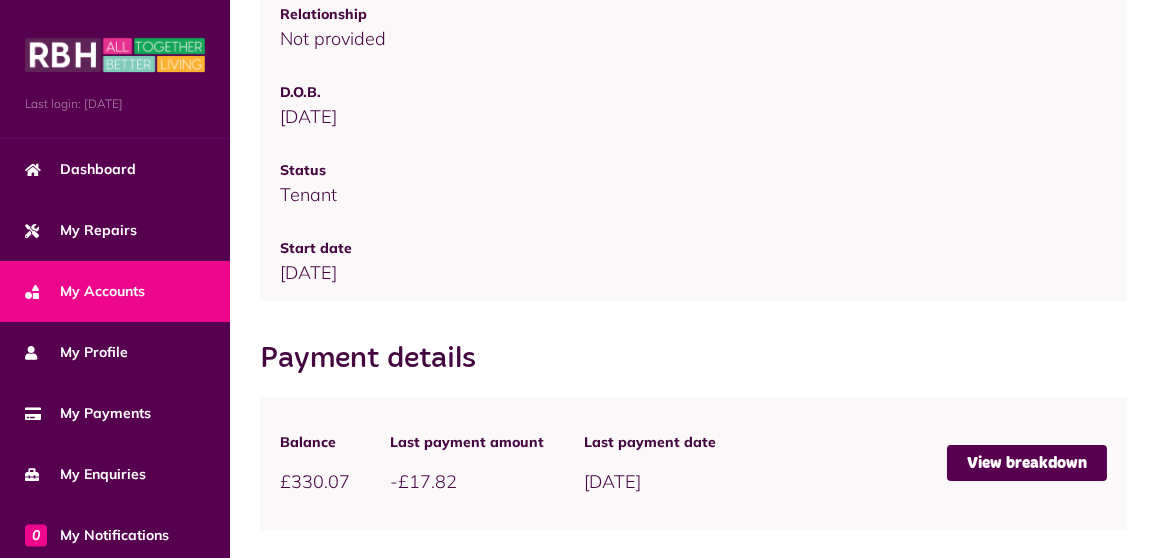 click on "My Payments" at bounding box center (88, 413) 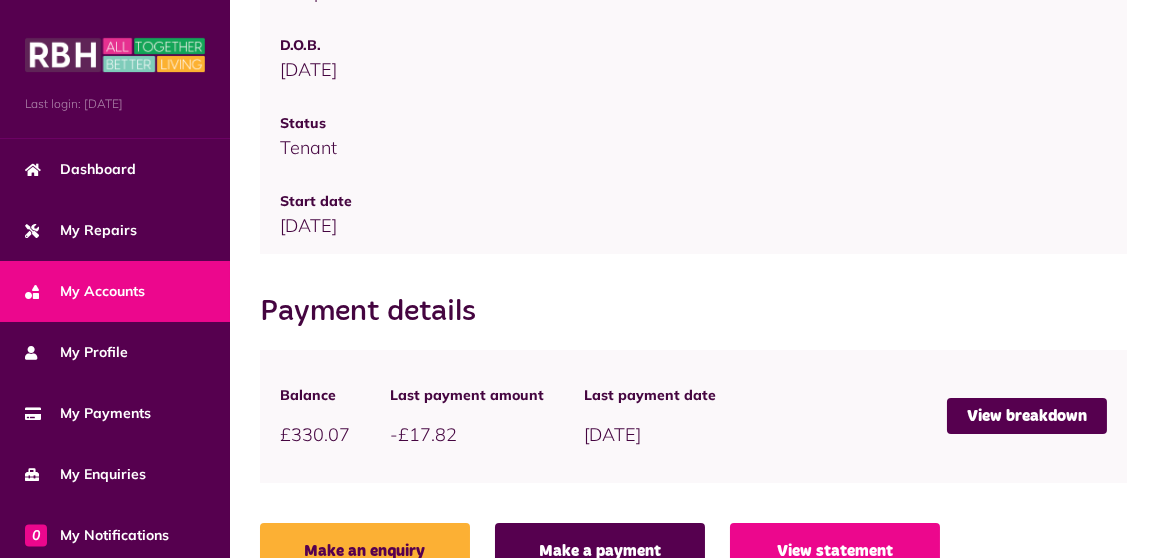 scroll, scrollTop: 1614, scrollLeft: 0, axis: vertical 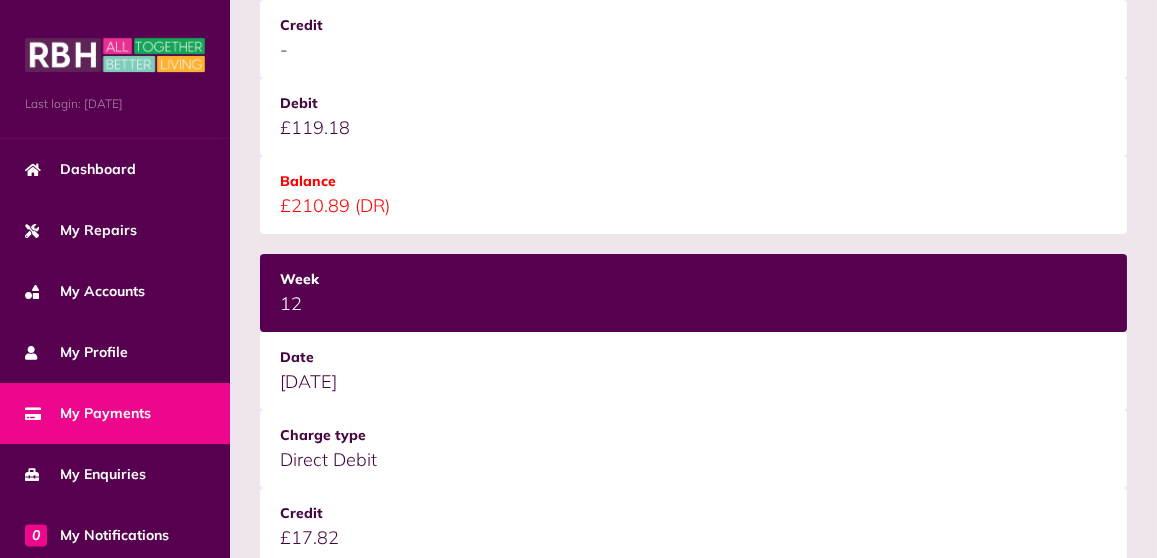 click on "Dashboard" at bounding box center (80, 169) 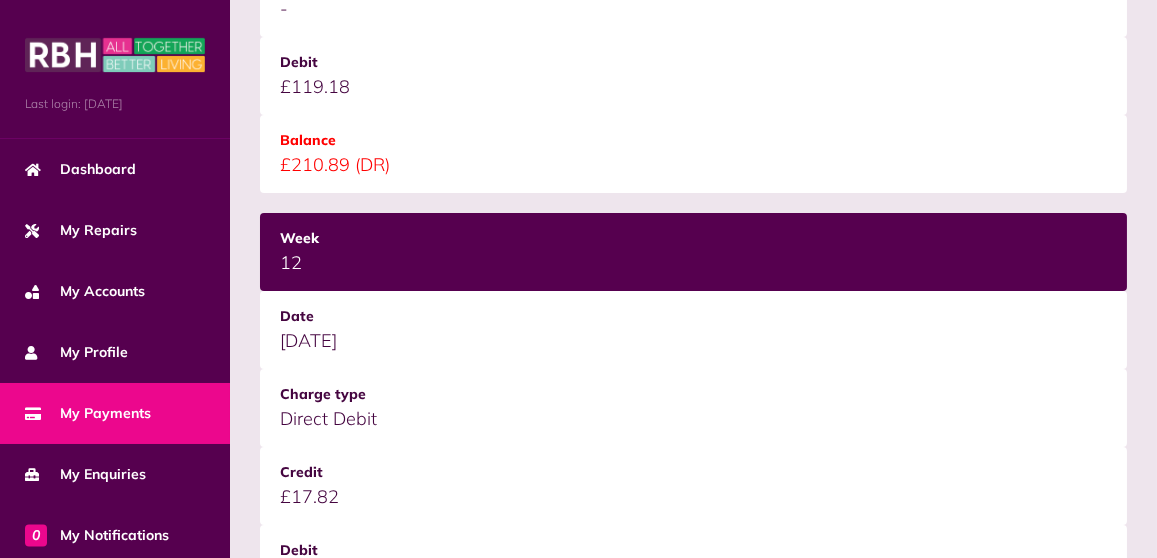 scroll, scrollTop: 1273, scrollLeft: 0, axis: vertical 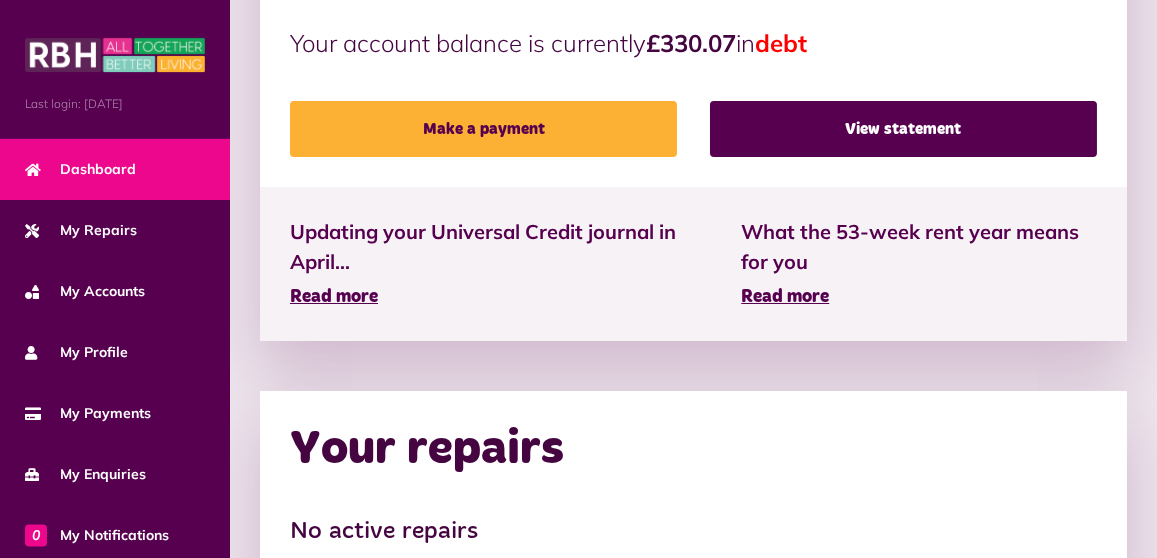 click on "Read more" at bounding box center [785, 297] 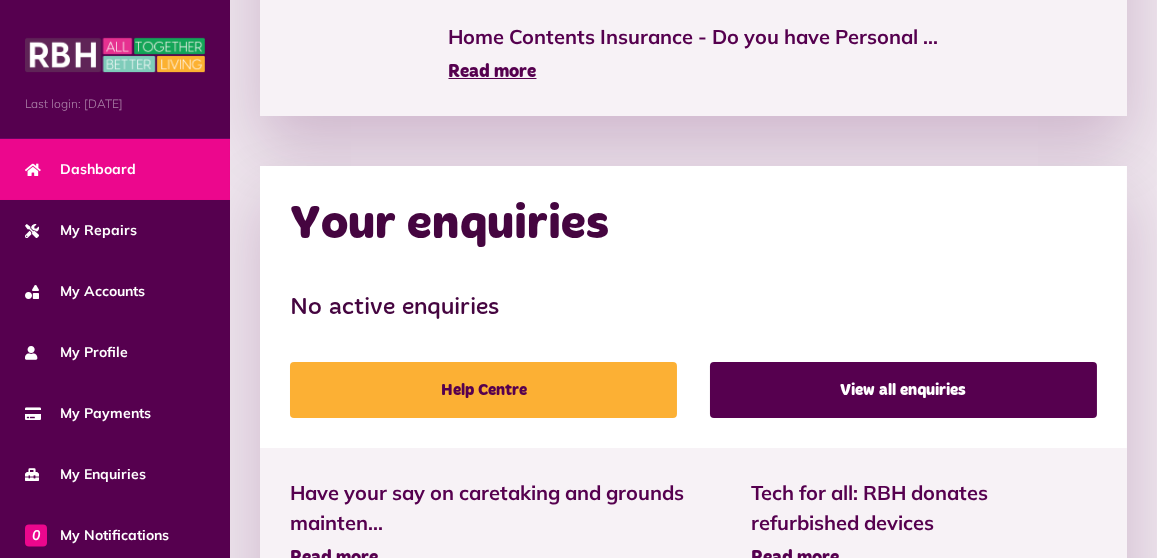 scroll, scrollTop: 1322, scrollLeft: 0, axis: vertical 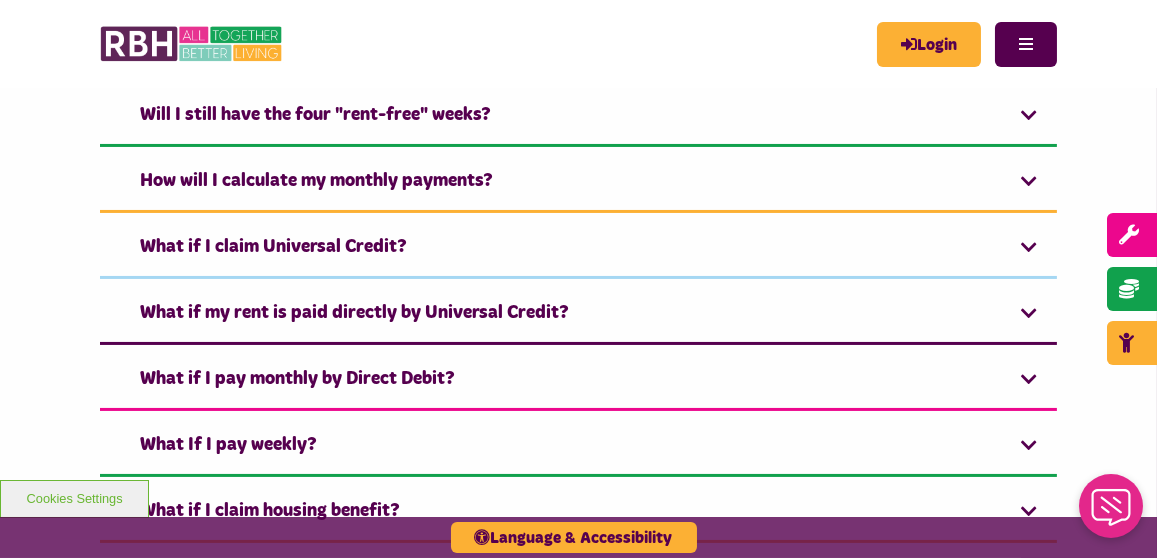 click on "What if I claim Universal Credit?" at bounding box center [578, 248] 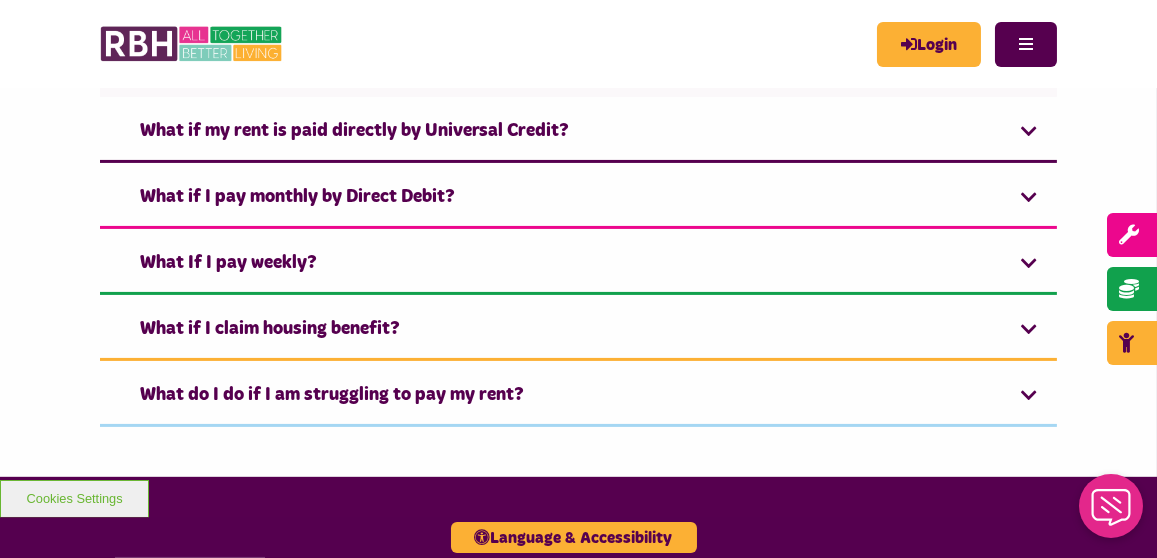 scroll, scrollTop: 1324, scrollLeft: 0, axis: vertical 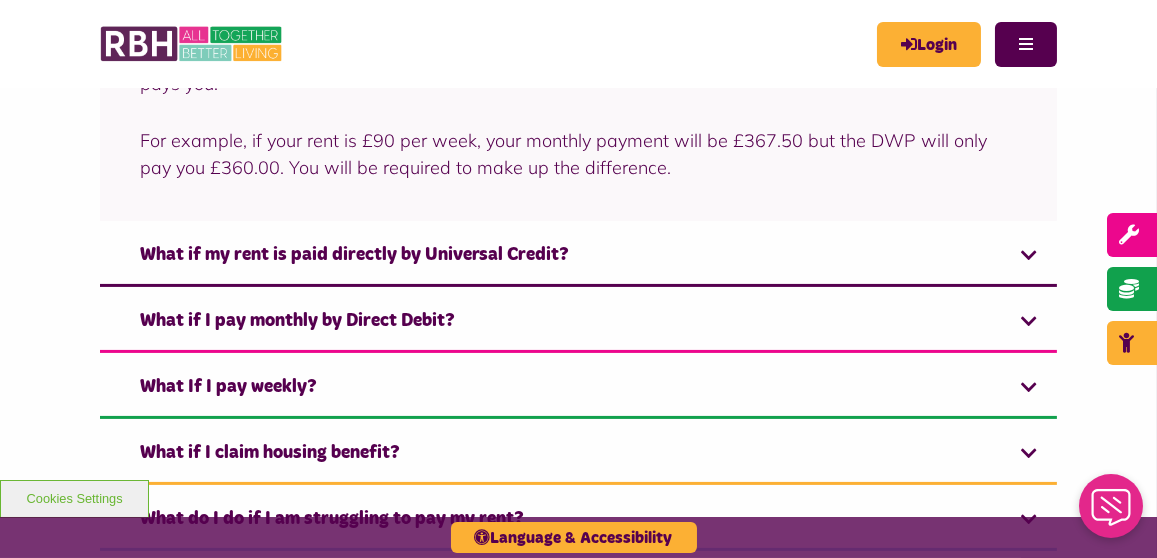 click on "What if I claim housing benefit?" at bounding box center [578, 454] 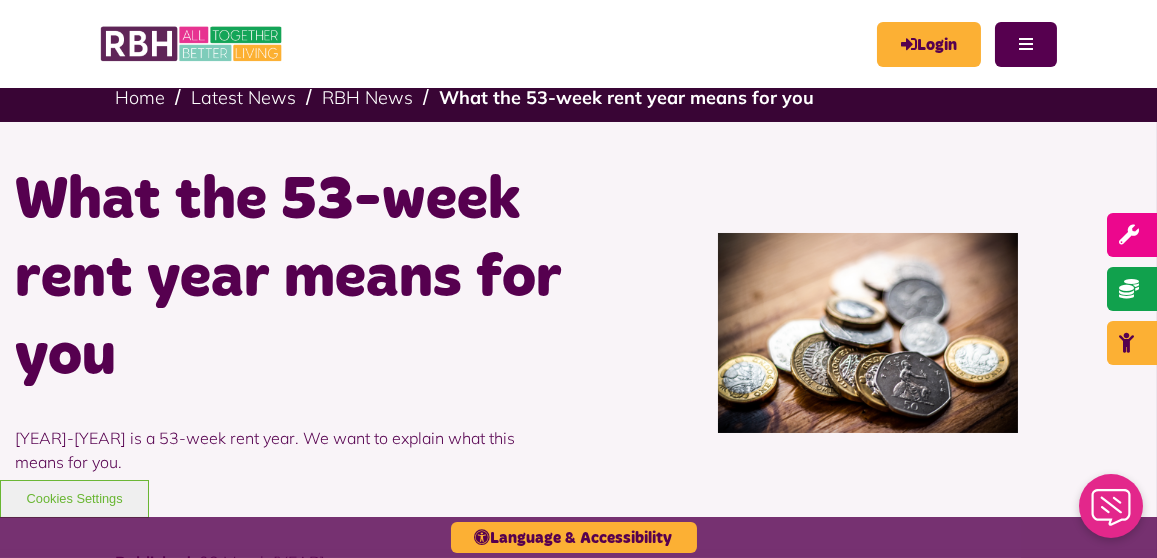 scroll, scrollTop: 0, scrollLeft: 0, axis: both 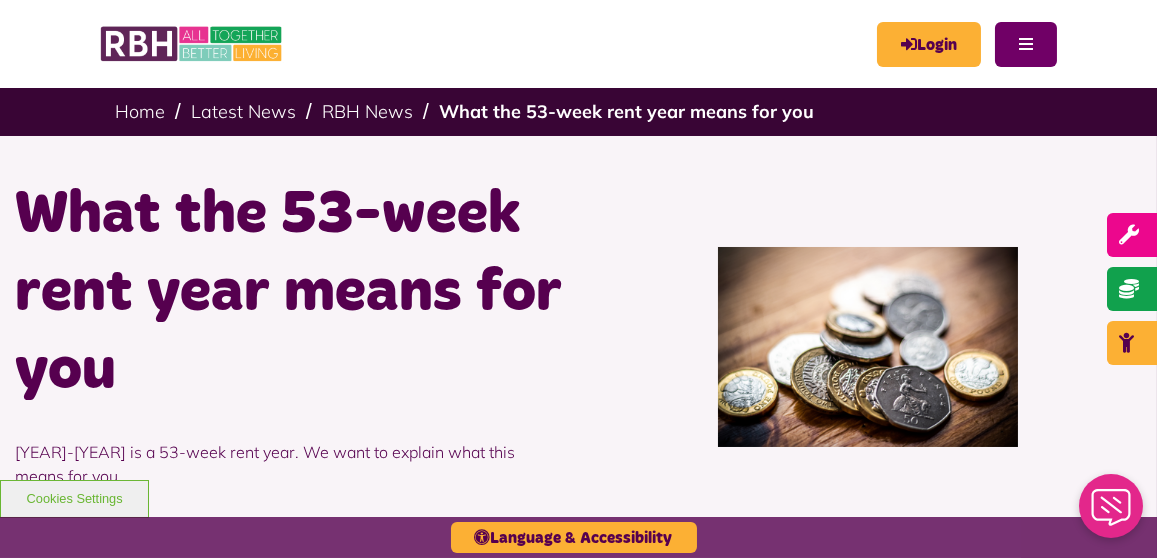click on "Menu" at bounding box center (1026, 44) 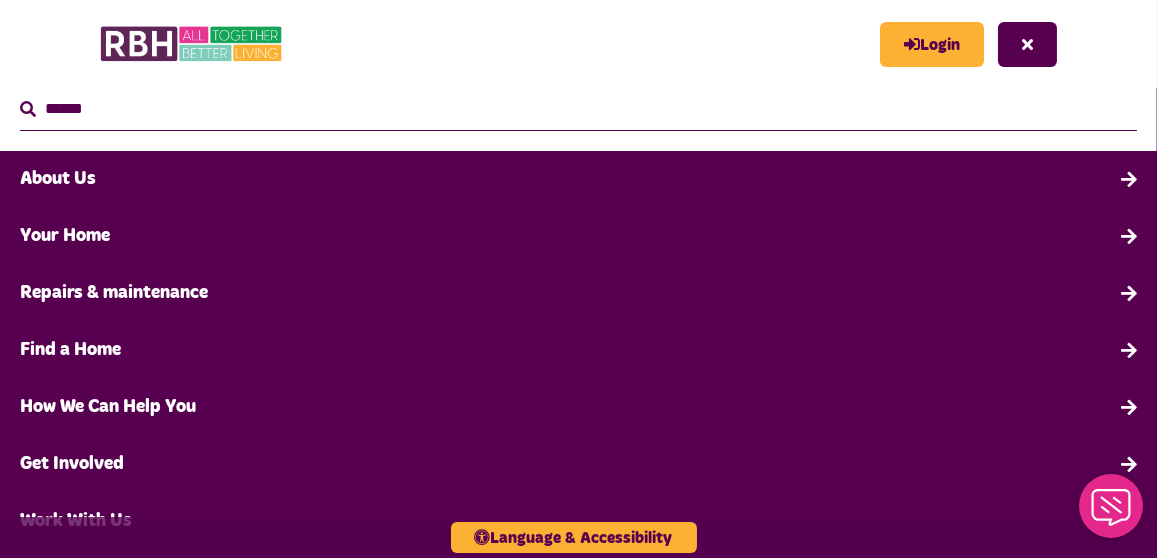 click on "Login" at bounding box center [932, 44] 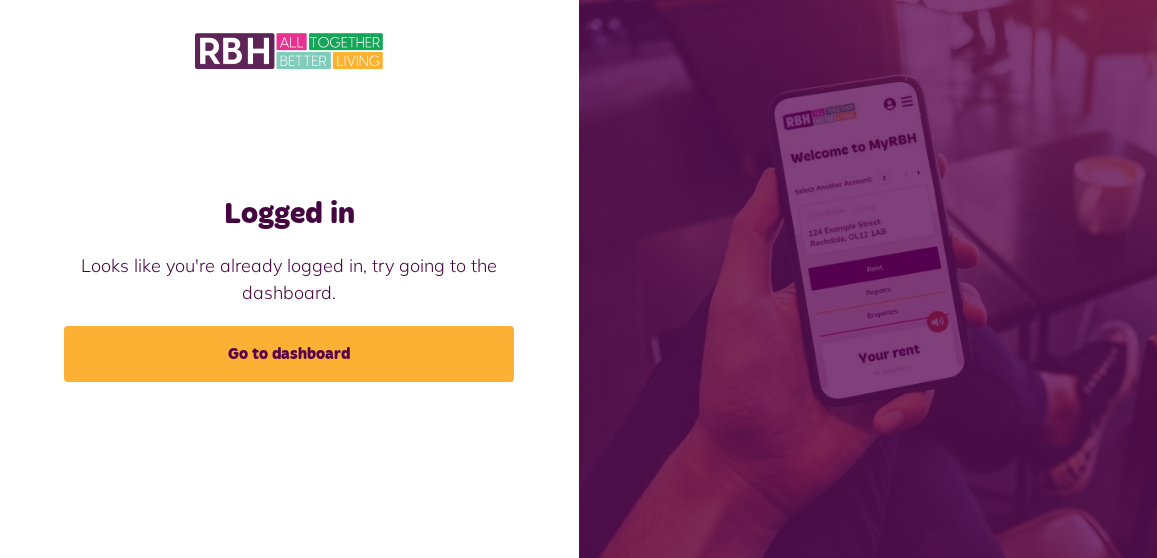 scroll, scrollTop: 0, scrollLeft: 0, axis: both 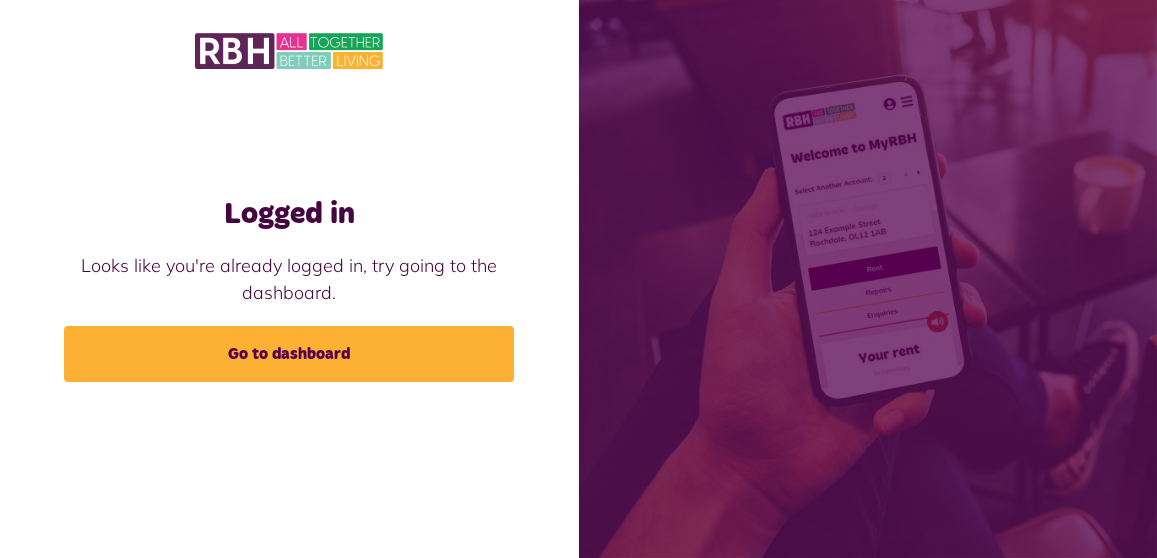 click on "Go to dashboard" at bounding box center [289, 354] 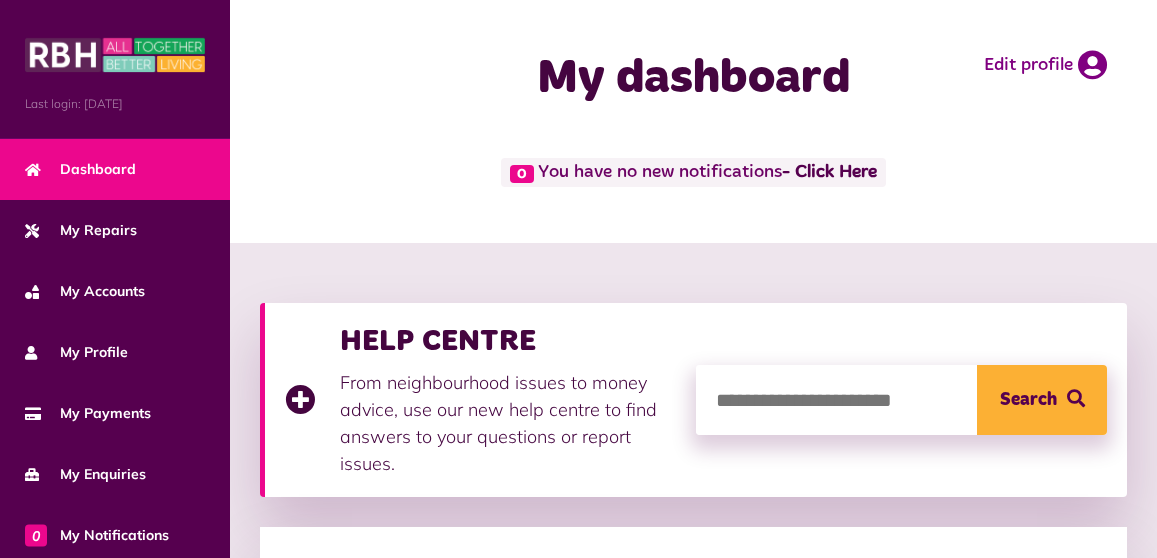 scroll, scrollTop: 0, scrollLeft: 0, axis: both 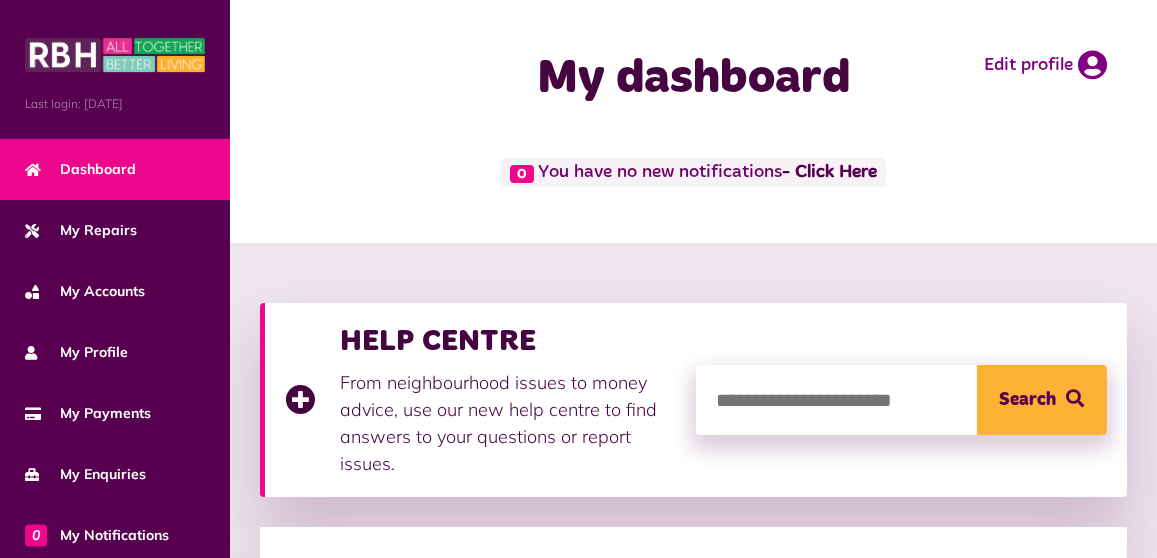 click on "My Accounts" at bounding box center [115, 291] 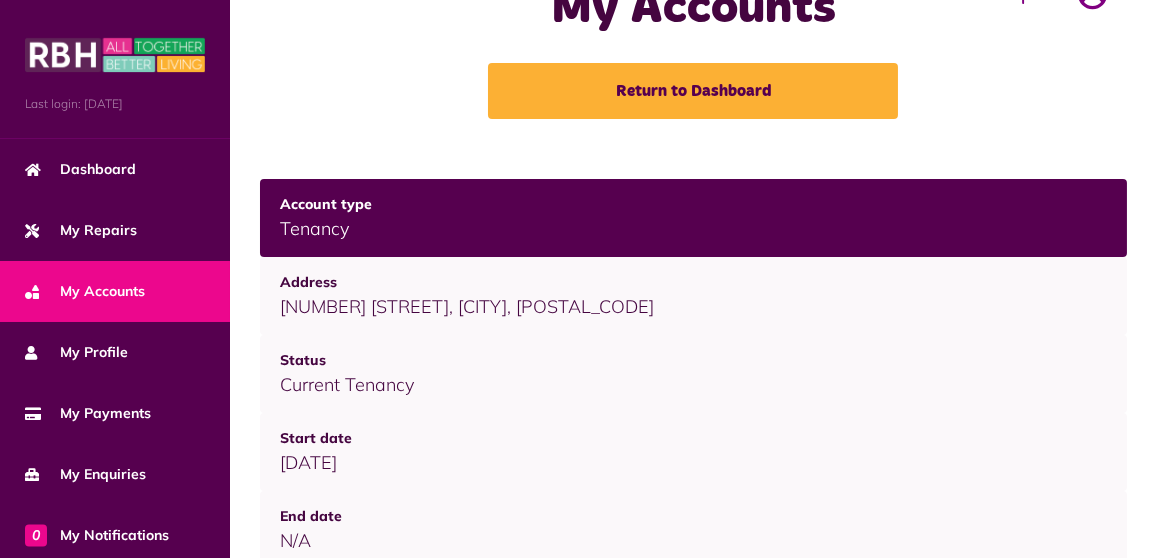 scroll, scrollTop: 59, scrollLeft: 0, axis: vertical 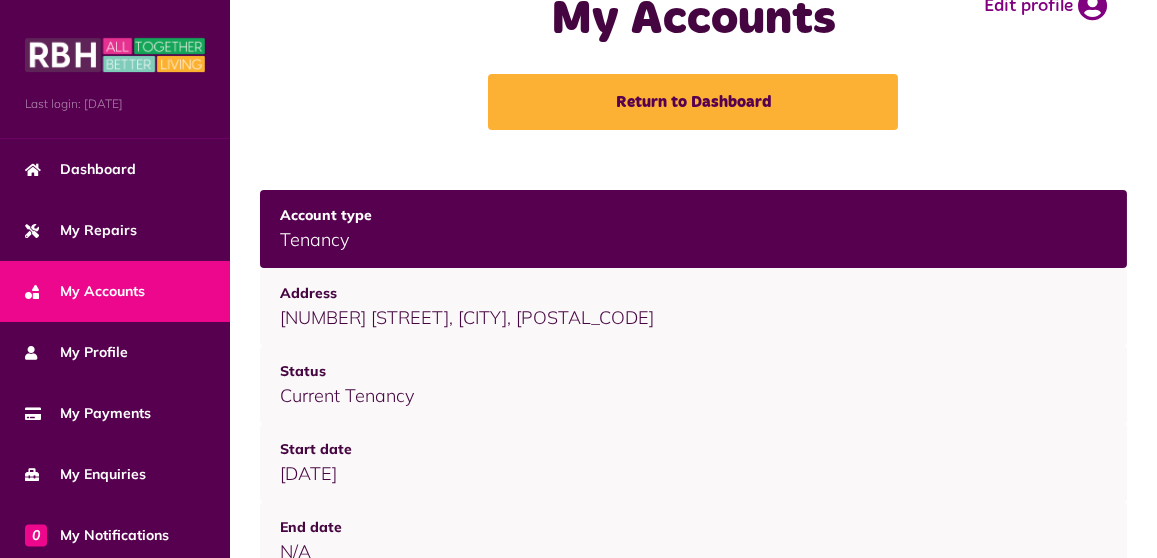 click on "View details" at bounding box center [693, 613] 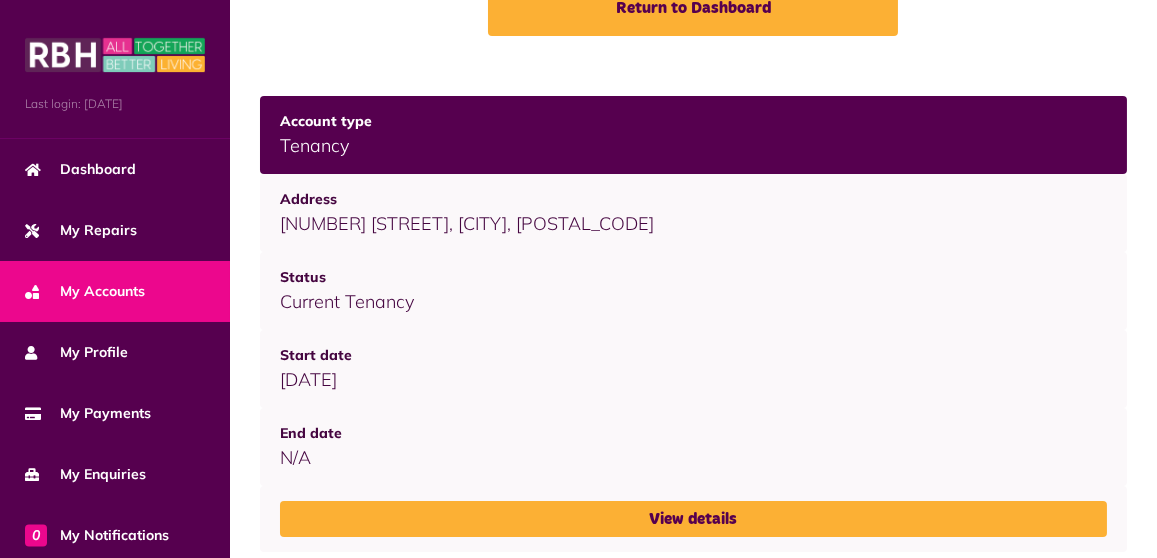 scroll, scrollTop: 155, scrollLeft: 0, axis: vertical 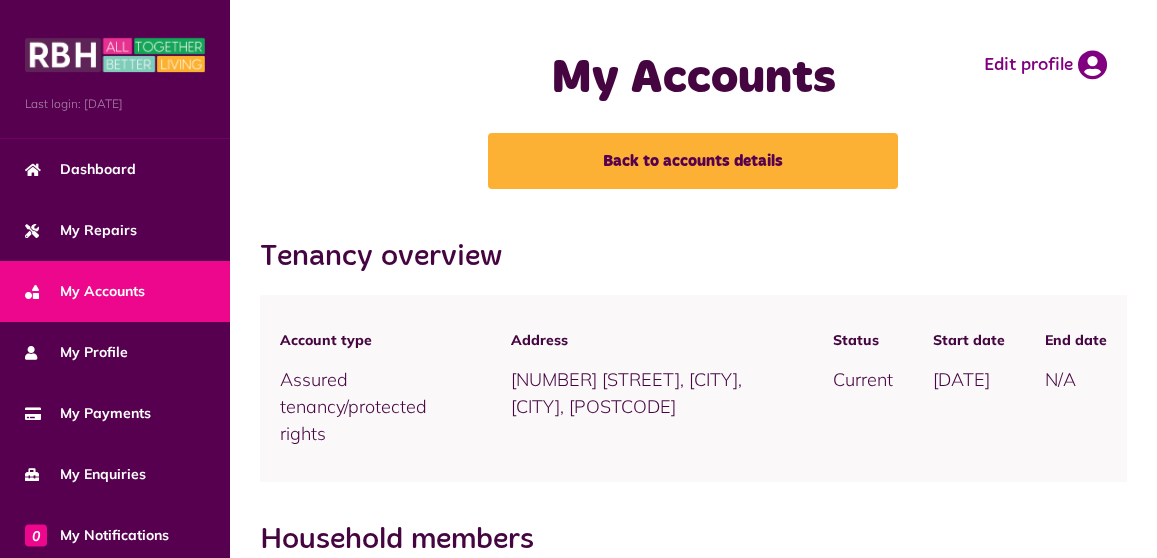 click on "Tenancy overview
Account type
Assured tenancy/protected rights
Address
[NUMBER] [STREET], [CITY], [CITY], [POSTCODE]
Status" at bounding box center [693, 1200] 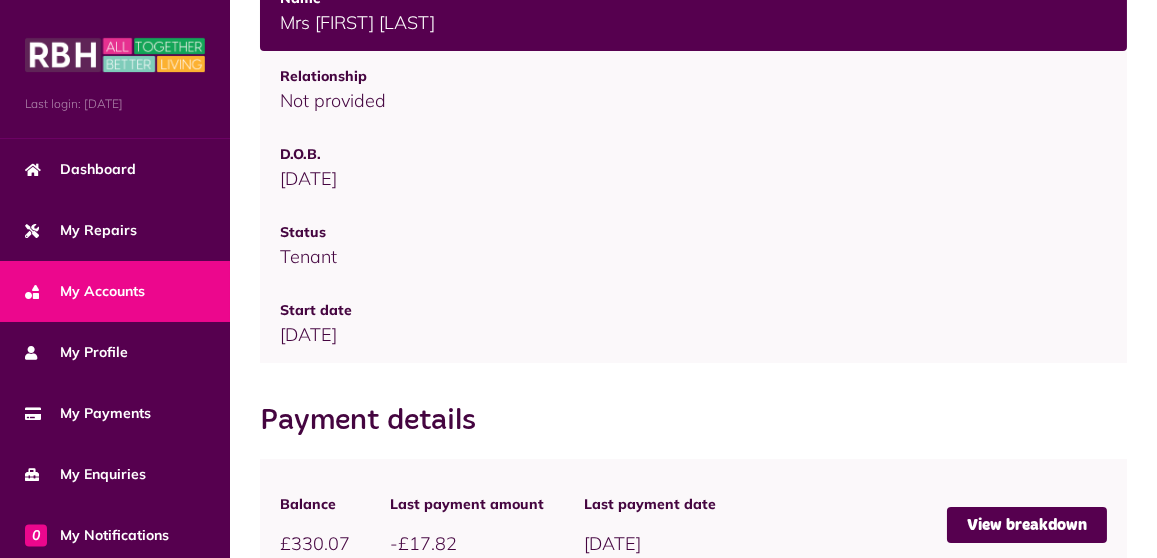 scroll, scrollTop: 1526, scrollLeft: 0, axis: vertical 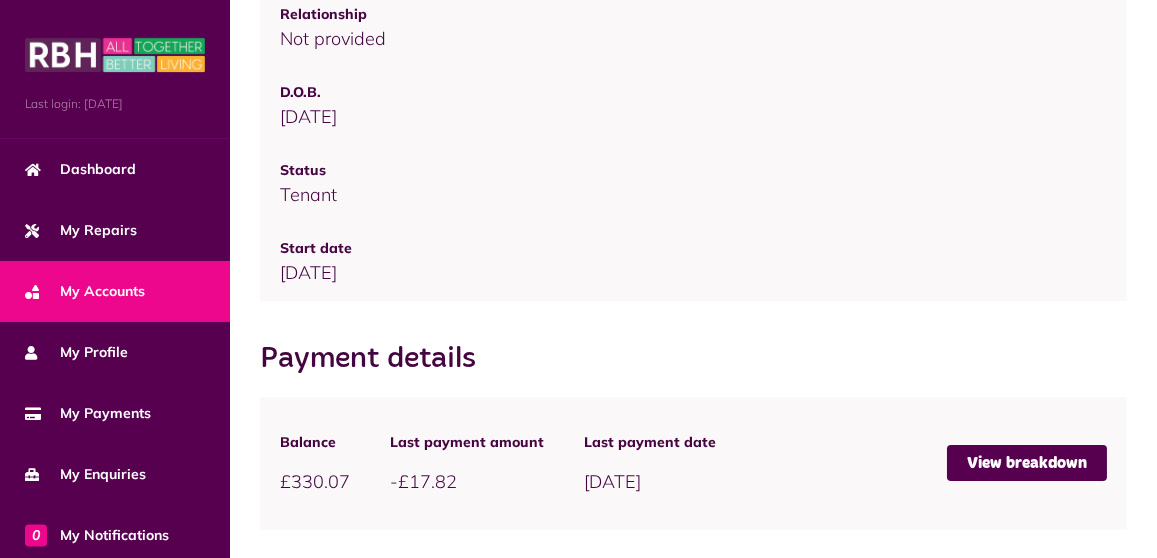 click on "View breakdown" at bounding box center [1027, 463] 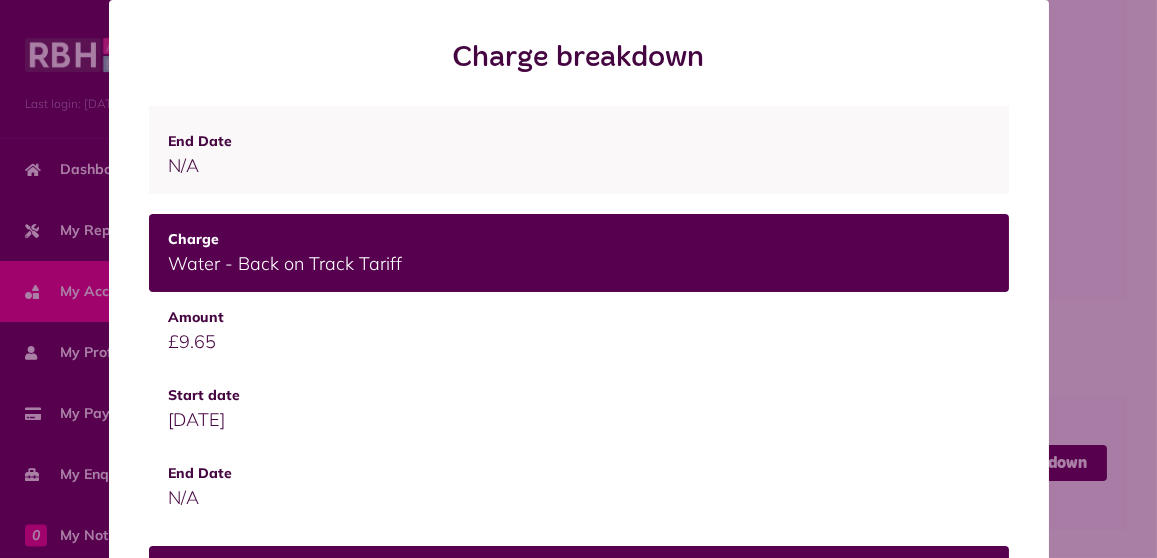 scroll, scrollTop: 248, scrollLeft: 0, axis: vertical 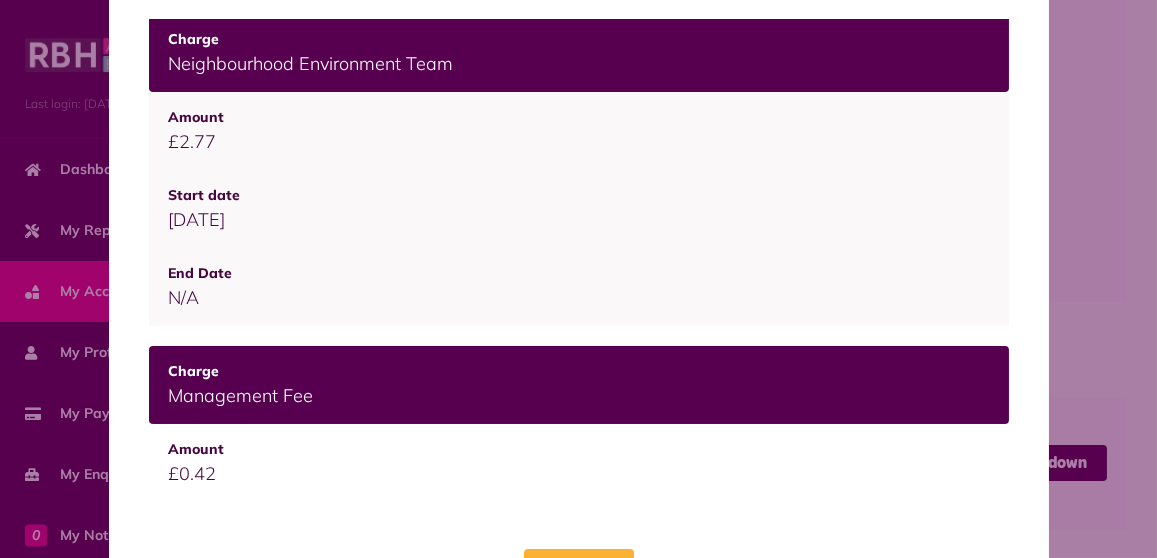 click on "£0.42" at bounding box center (579, 463) 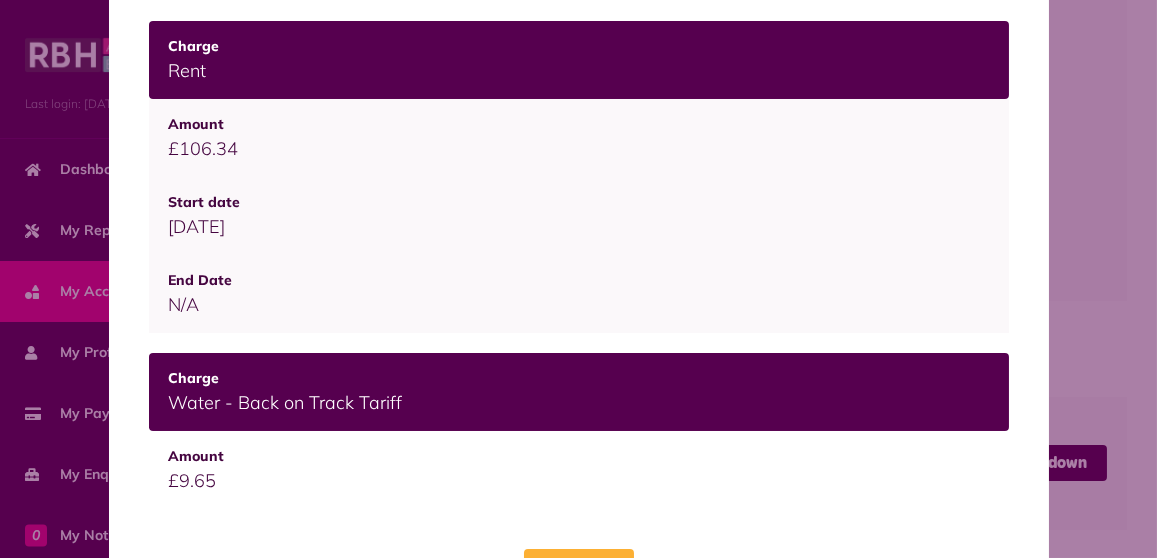 scroll, scrollTop: 0, scrollLeft: 0, axis: both 